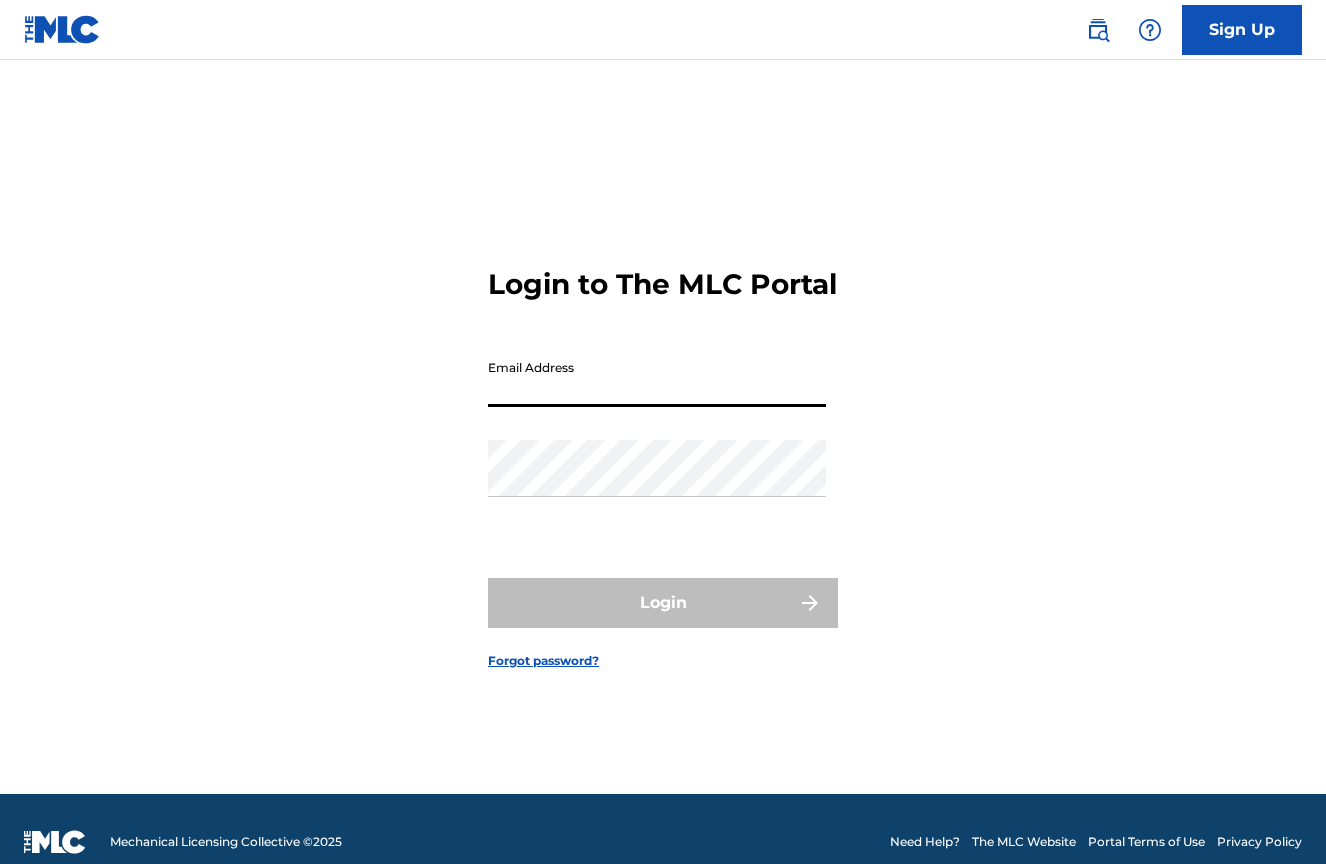 scroll, scrollTop: 0, scrollLeft: 0, axis: both 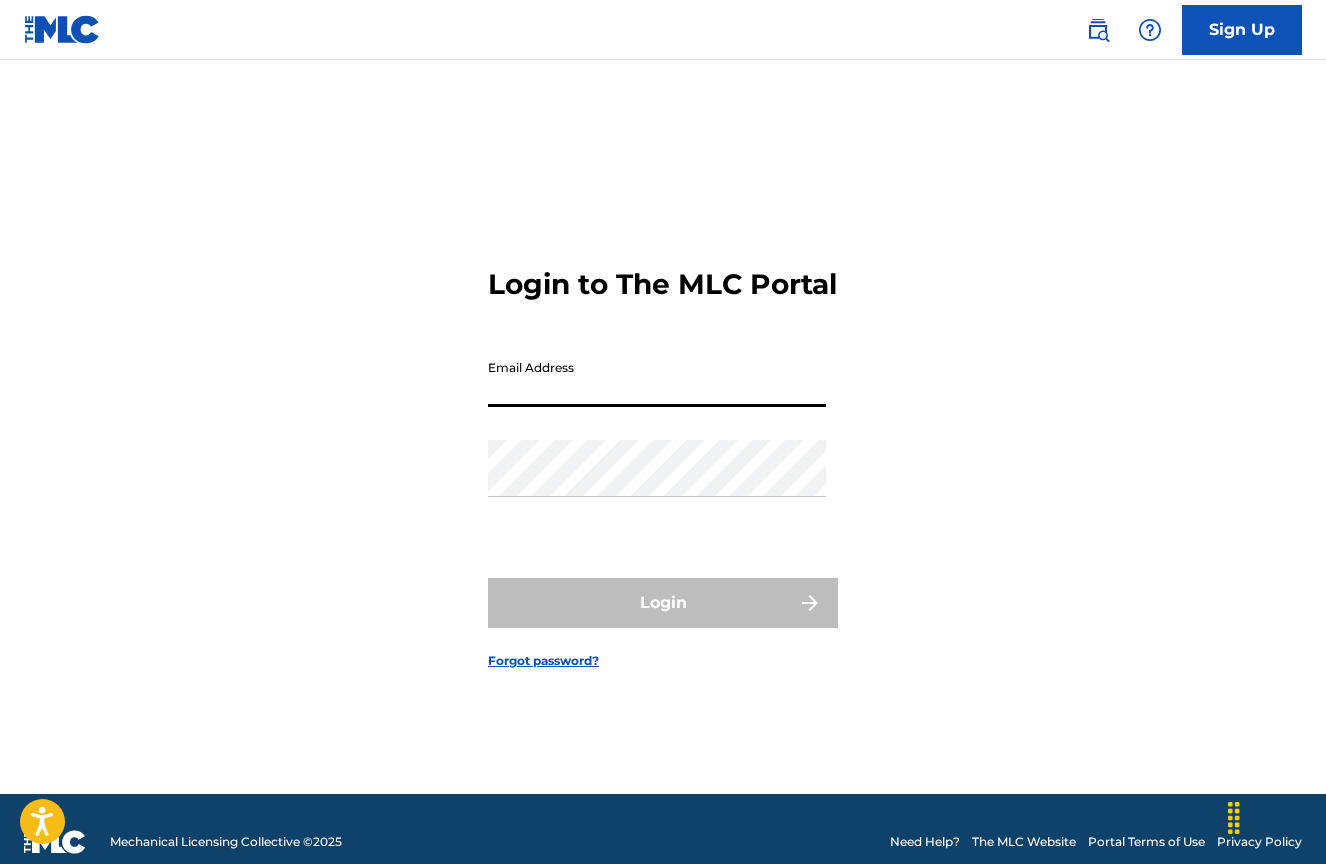 type on "[EMAIL]" 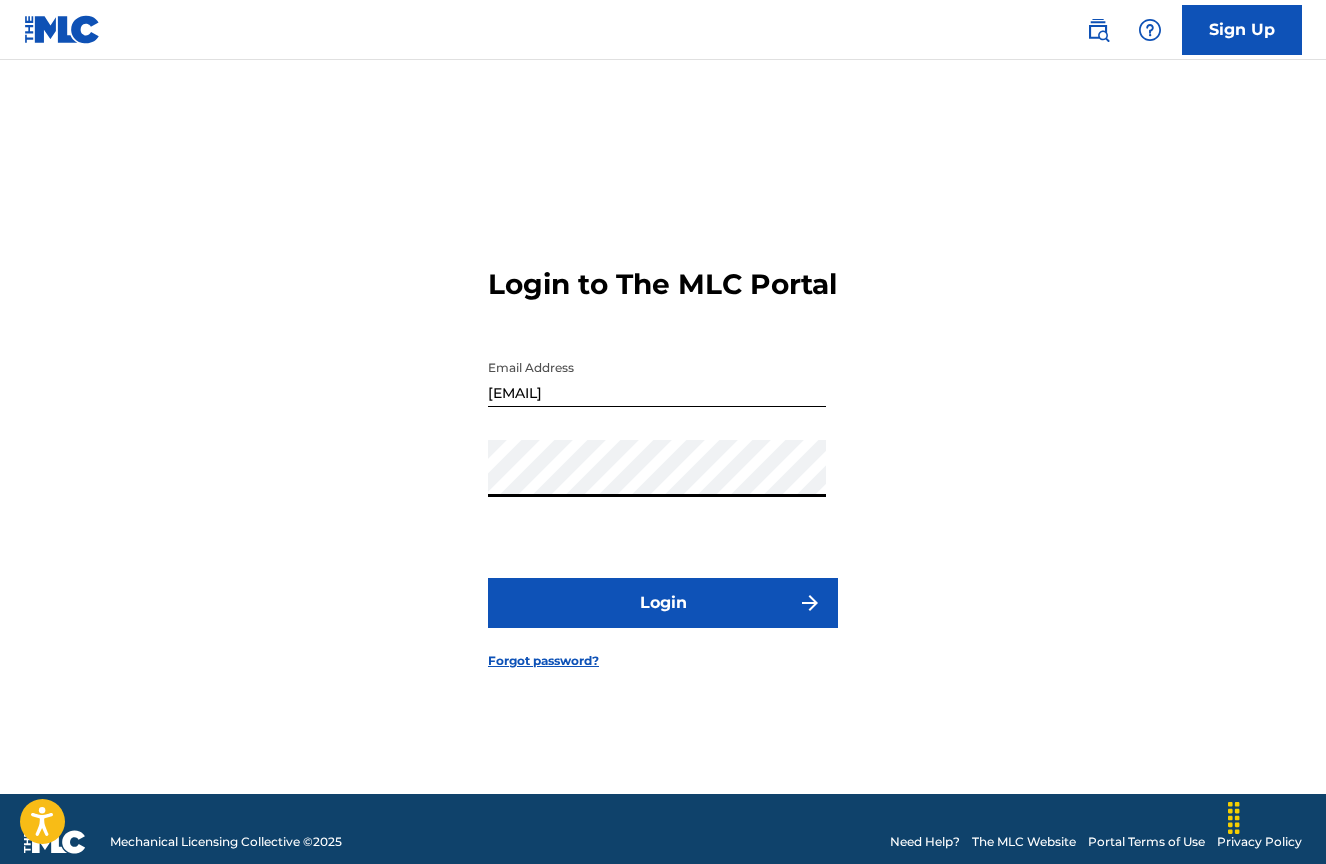 click on "Login" at bounding box center (663, 603) 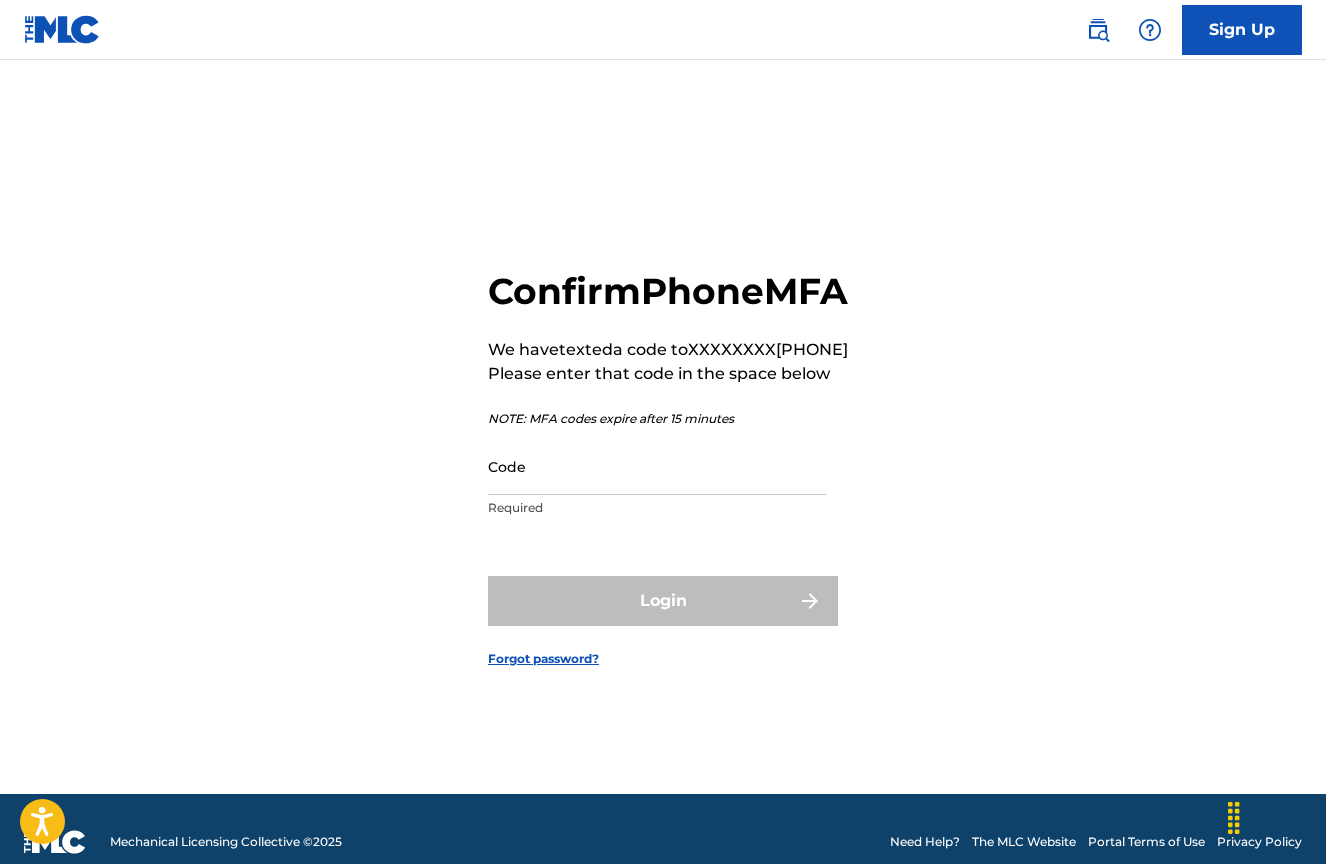 click on "Code" at bounding box center [657, 466] 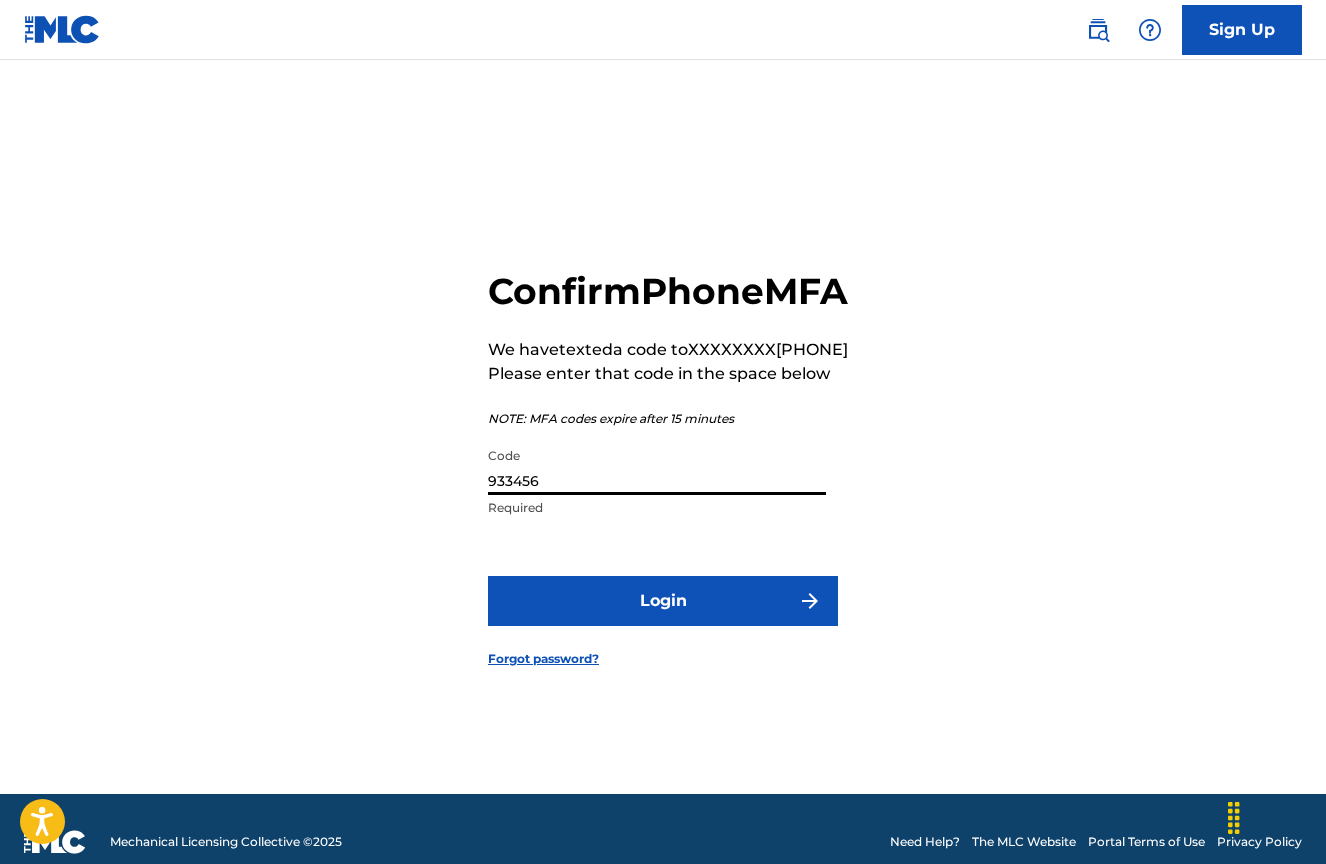 type on "933456" 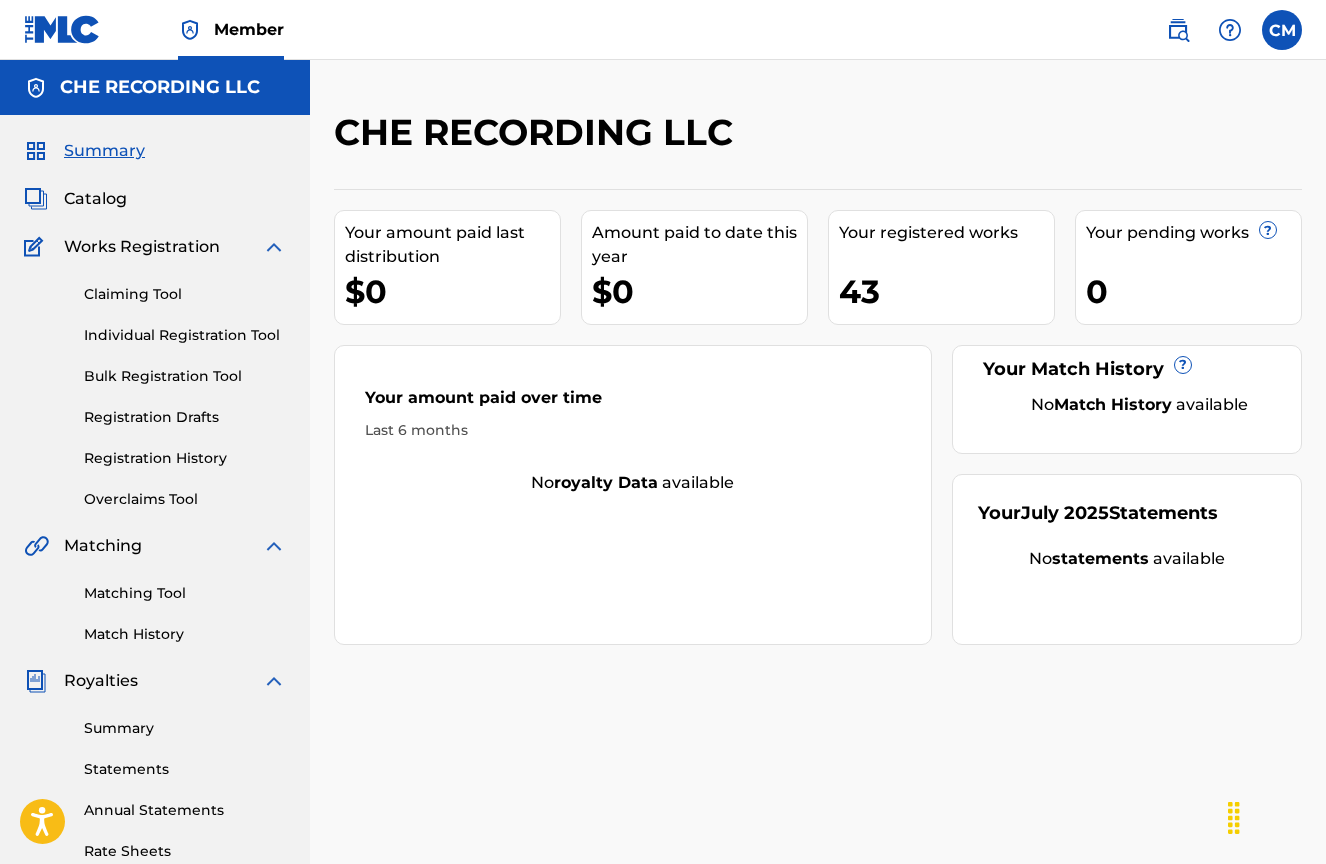scroll, scrollTop: 0, scrollLeft: 0, axis: both 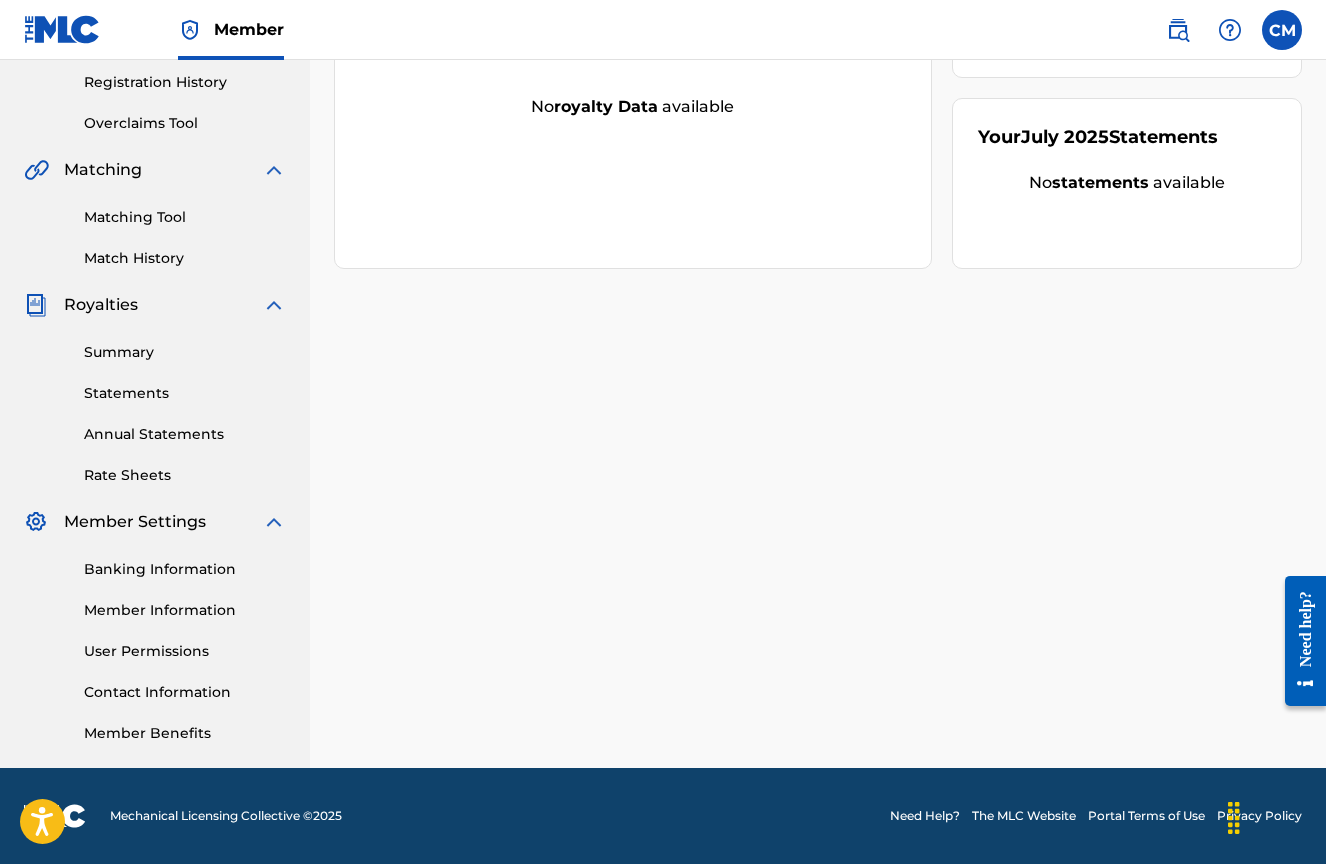 click on "Member Information" at bounding box center (185, 610) 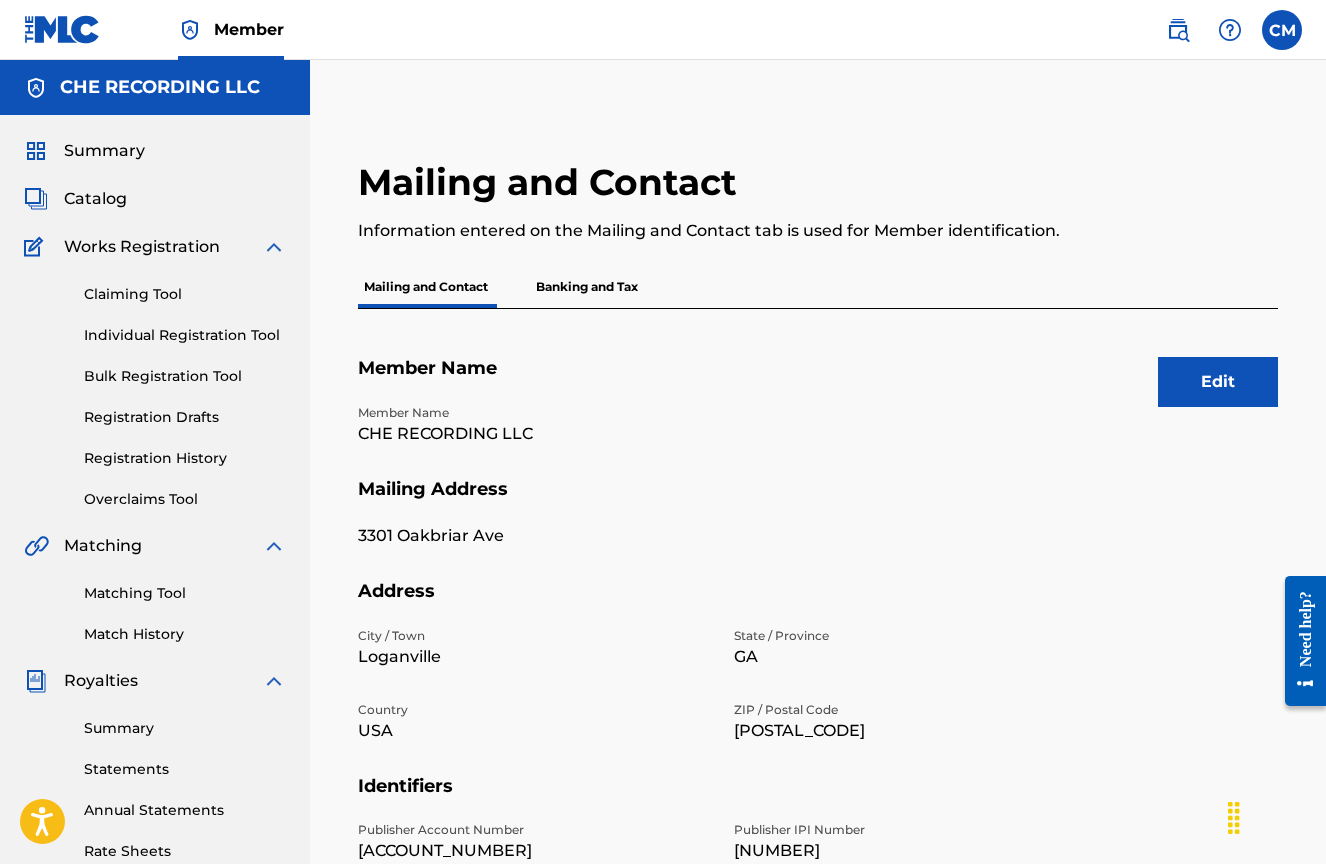 scroll, scrollTop: 0, scrollLeft: 0, axis: both 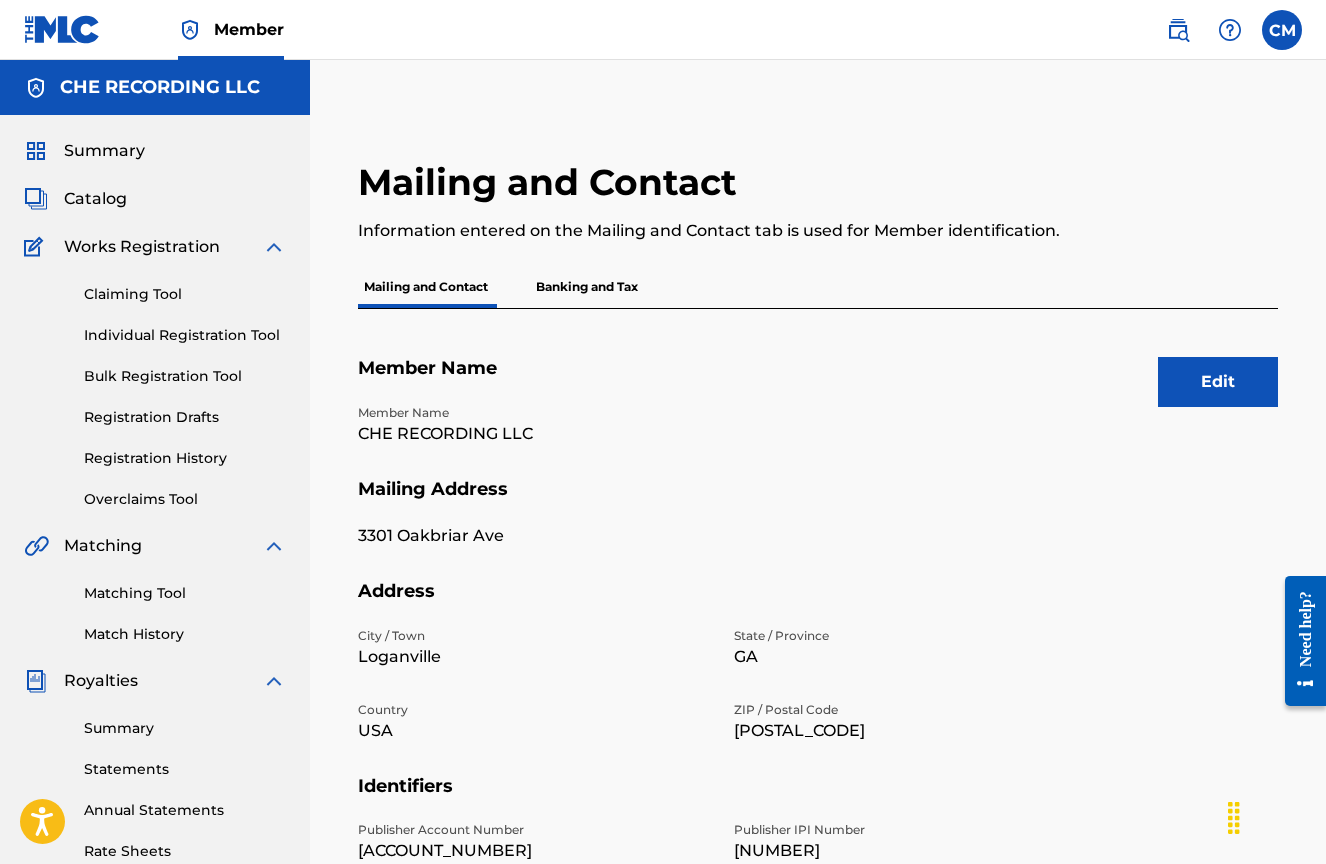 click at bounding box center (62, 29) 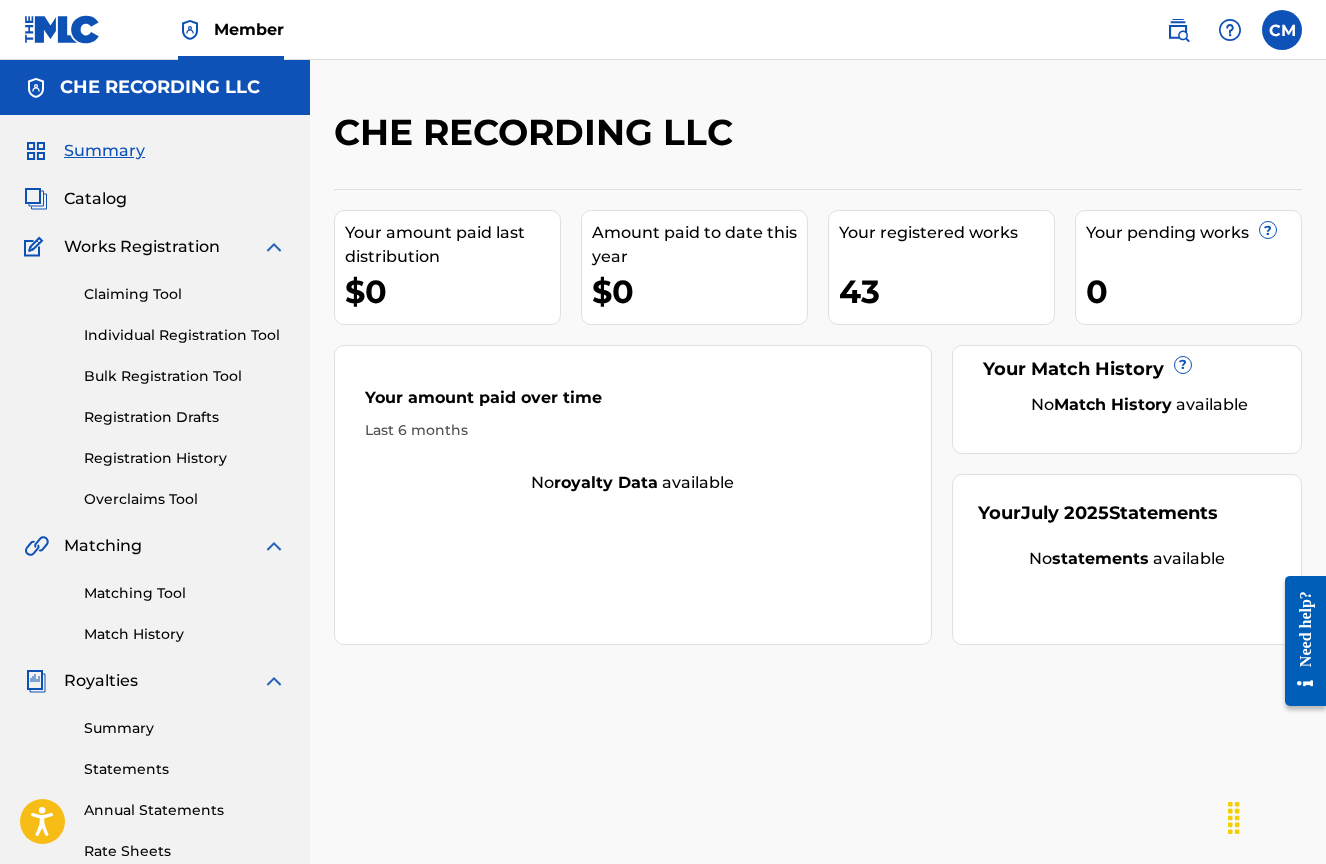 scroll, scrollTop: 0, scrollLeft: 0, axis: both 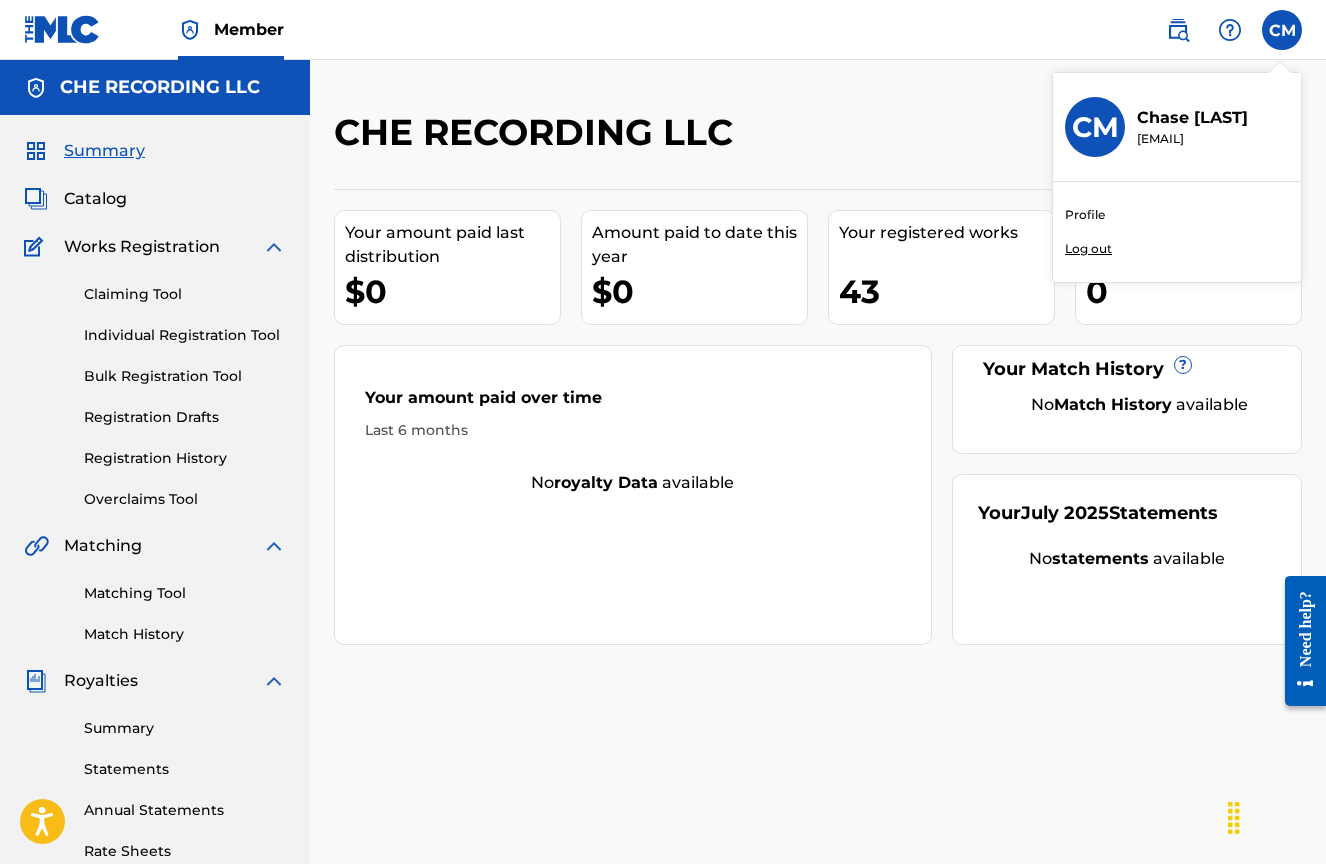 click on "CM CM Chase Mitchell [EMAIL] Profile Log out" at bounding box center [1282, 30] 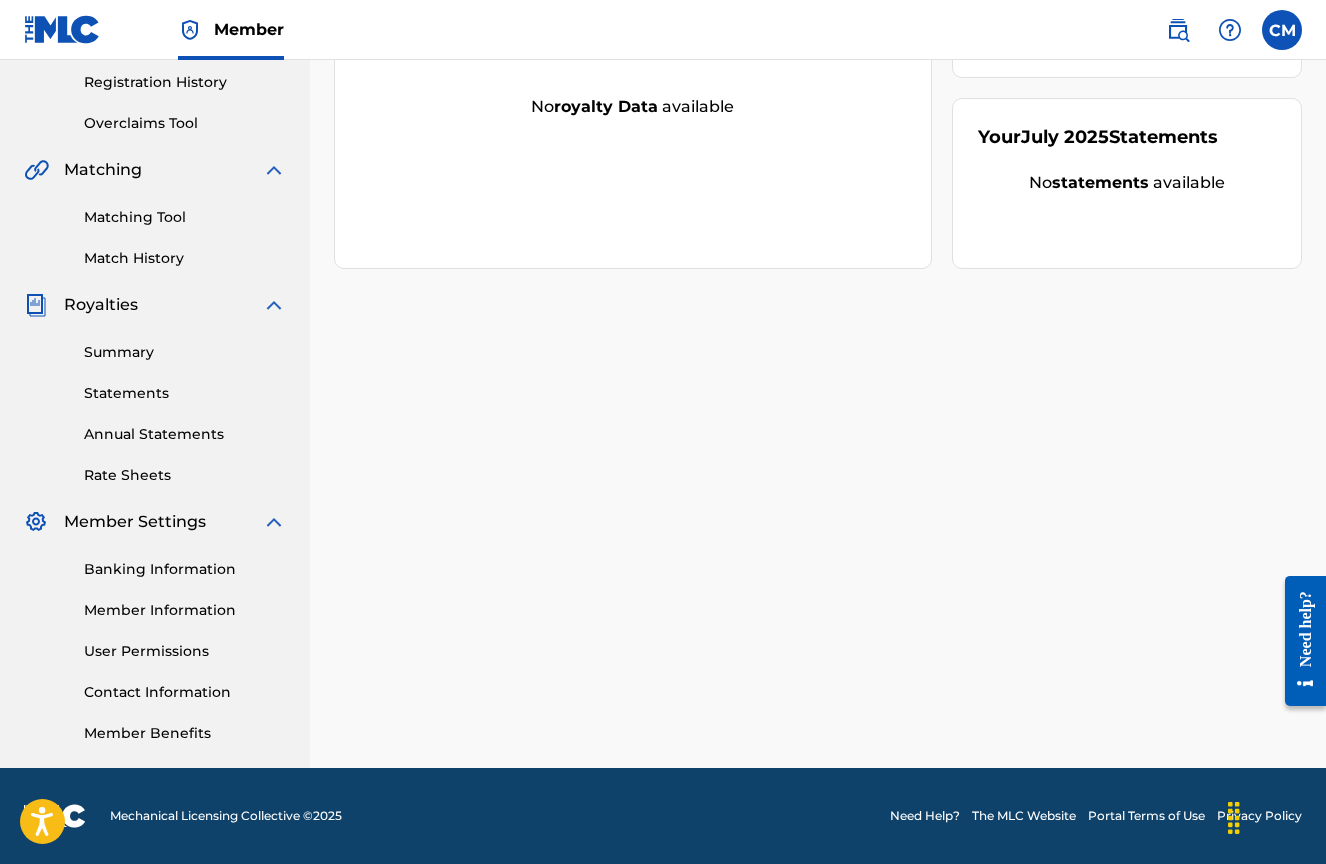 scroll, scrollTop: 376, scrollLeft: 0, axis: vertical 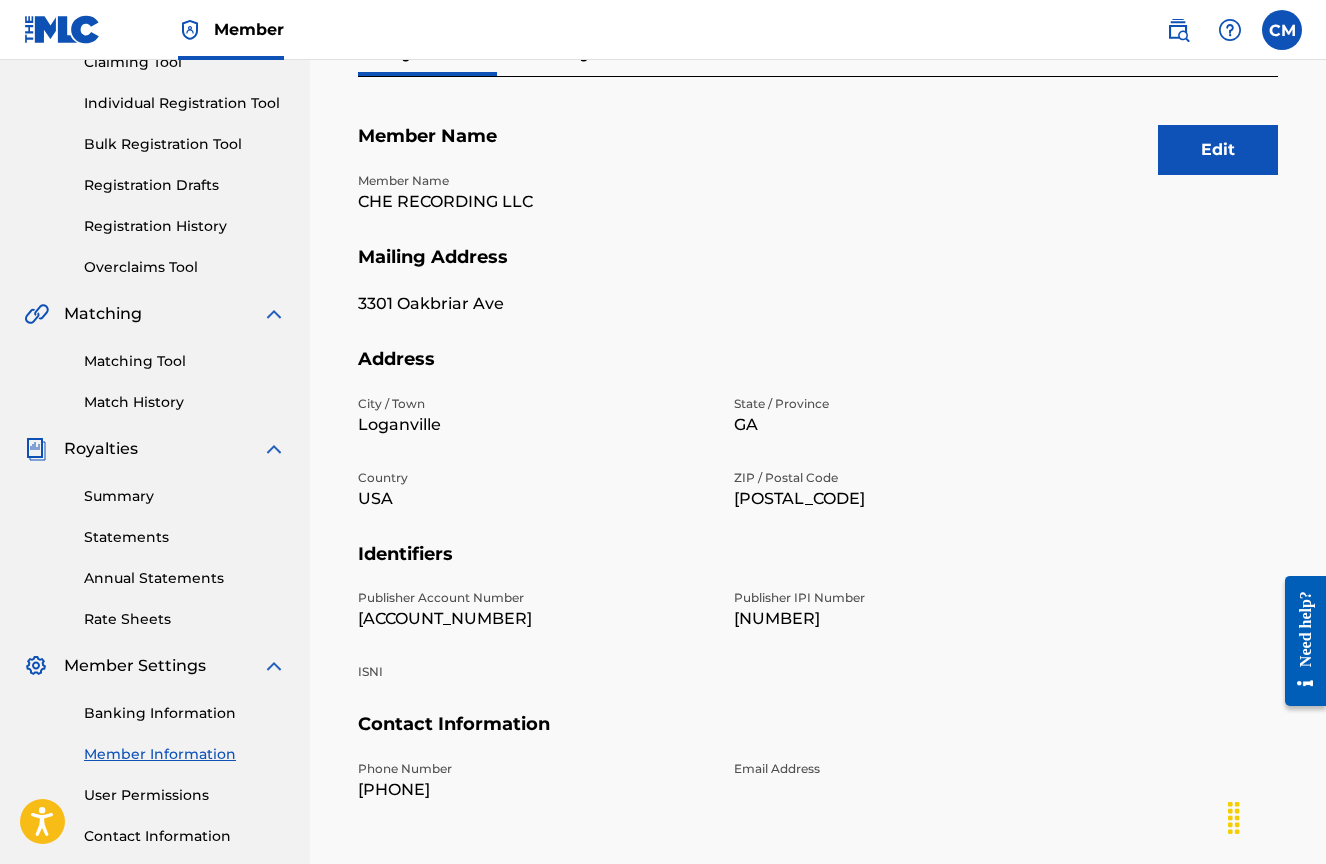 drag, startPoint x: 821, startPoint y: 619, endPoint x: 732, endPoint y: 614, distance: 89.140335 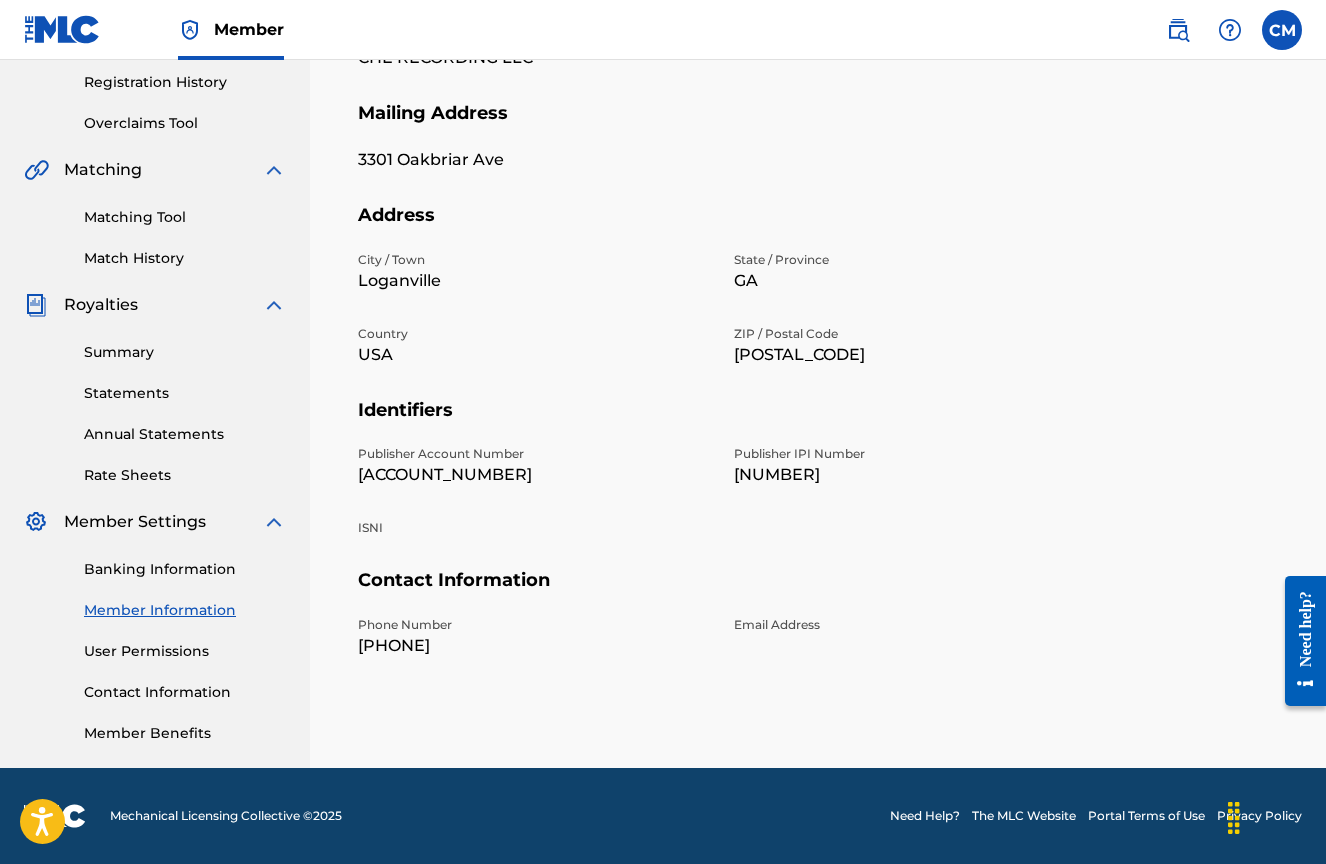 scroll, scrollTop: 376, scrollLeft: 0, axis: vertical 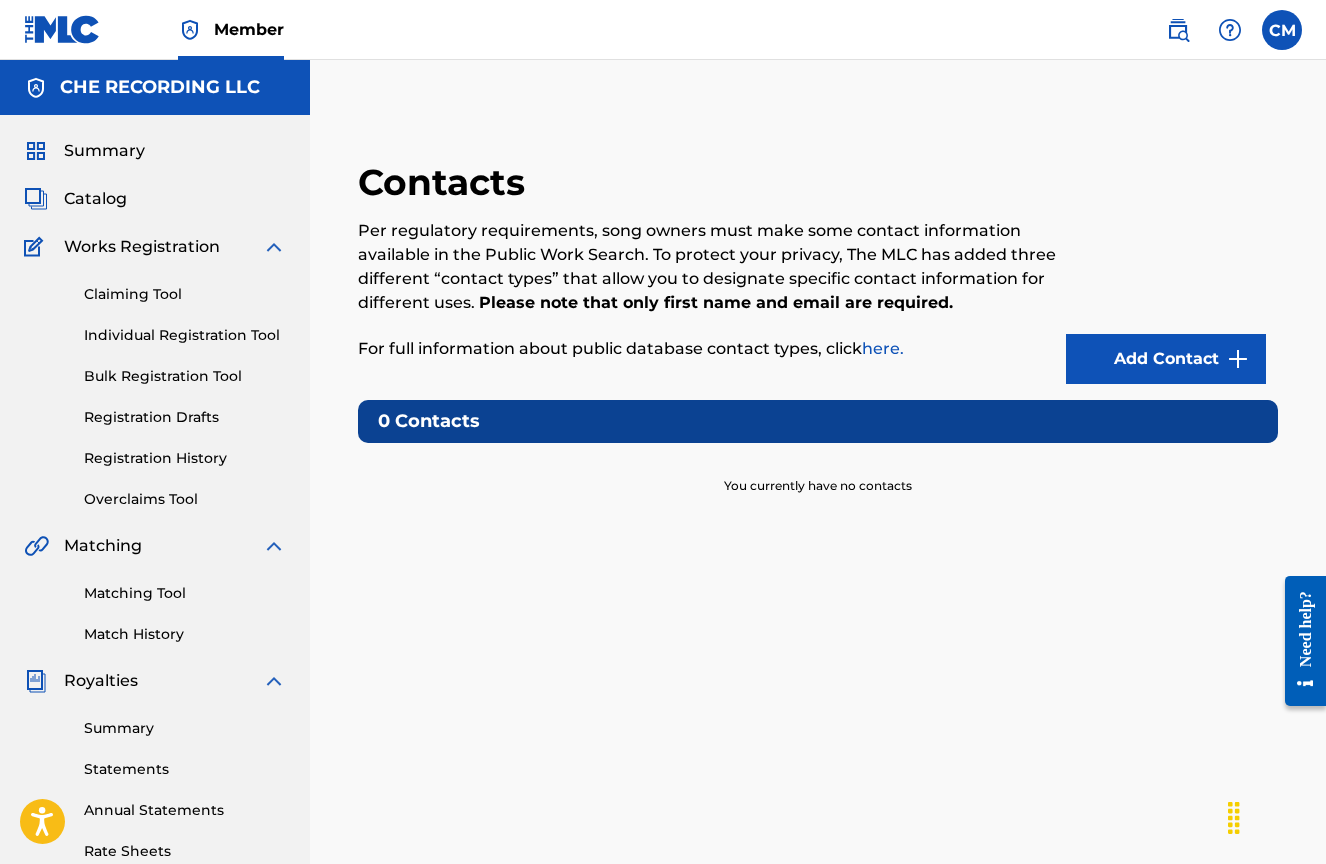 click on "Contacts Per regulatory requirements, song owners must make some contact information available in the Public Work Search. To protect your privacy, The MLC has added three different “contact types” that allow you to designate specific contact information for different uses. Please note that only first name and email are required. For full information about public database contact types, click here. Add Contact 0 Contacts You currently have no contacts" at bounding box center (818, 677) 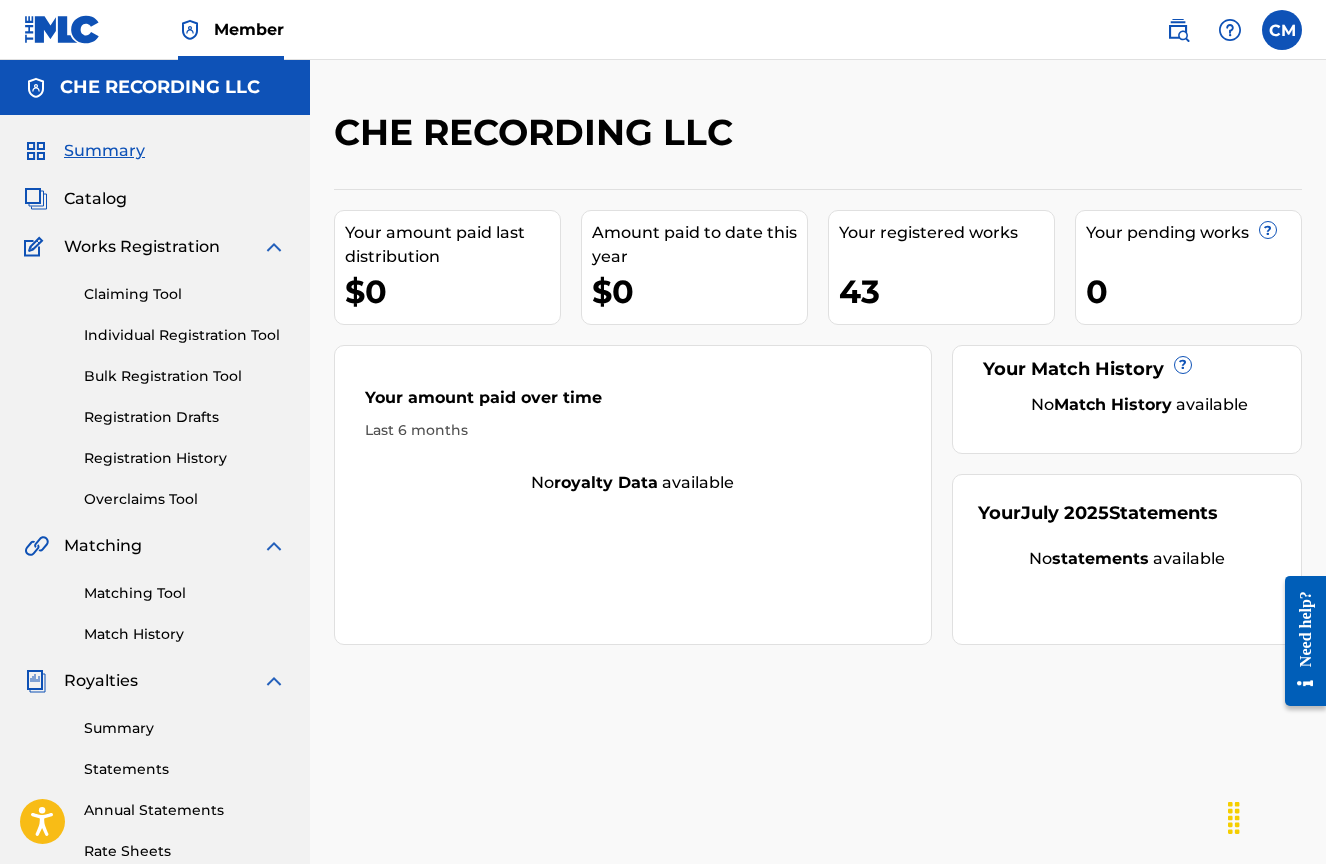 scroll, scrollTop: 0, scrollLeft: 0, axis: both 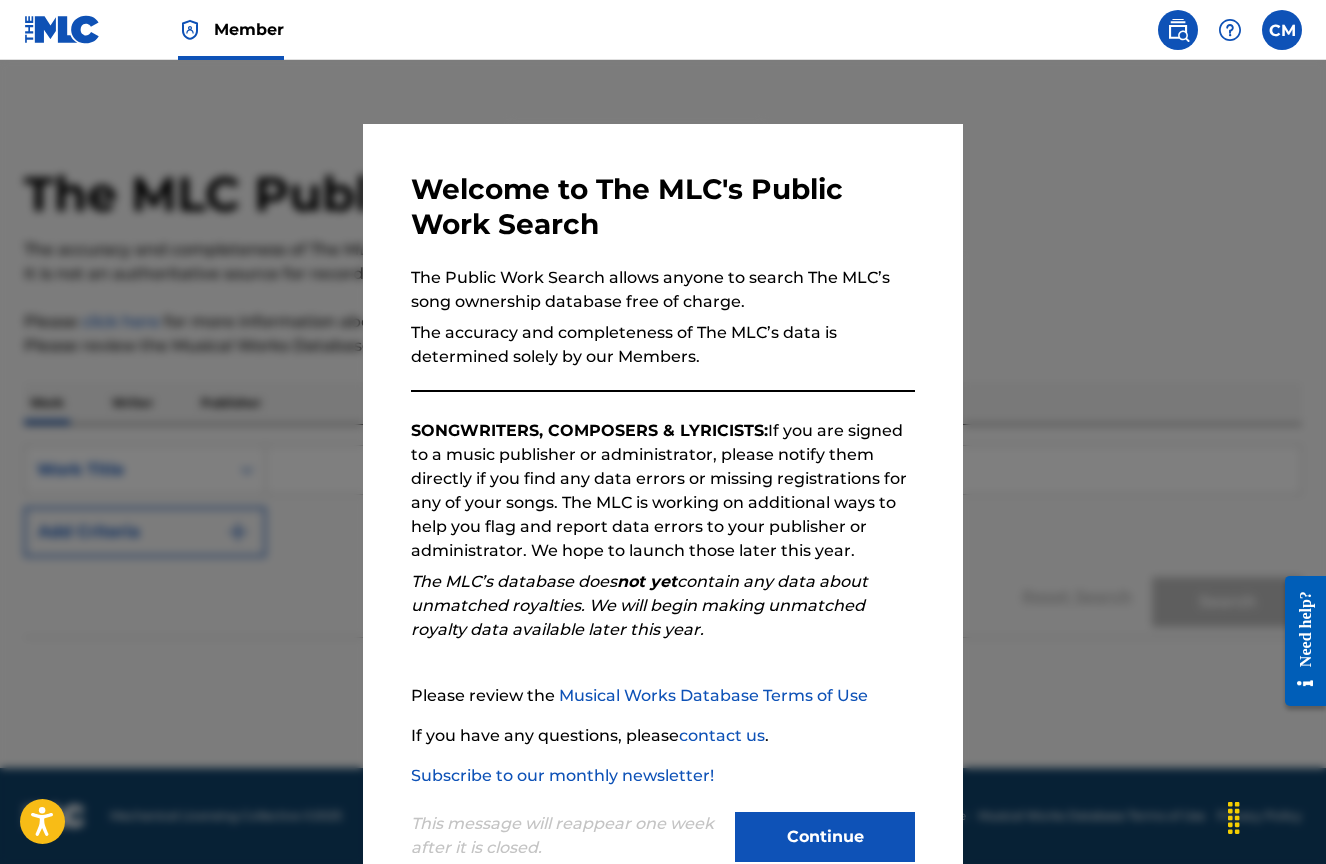 click at bounding box center (1178, 30) 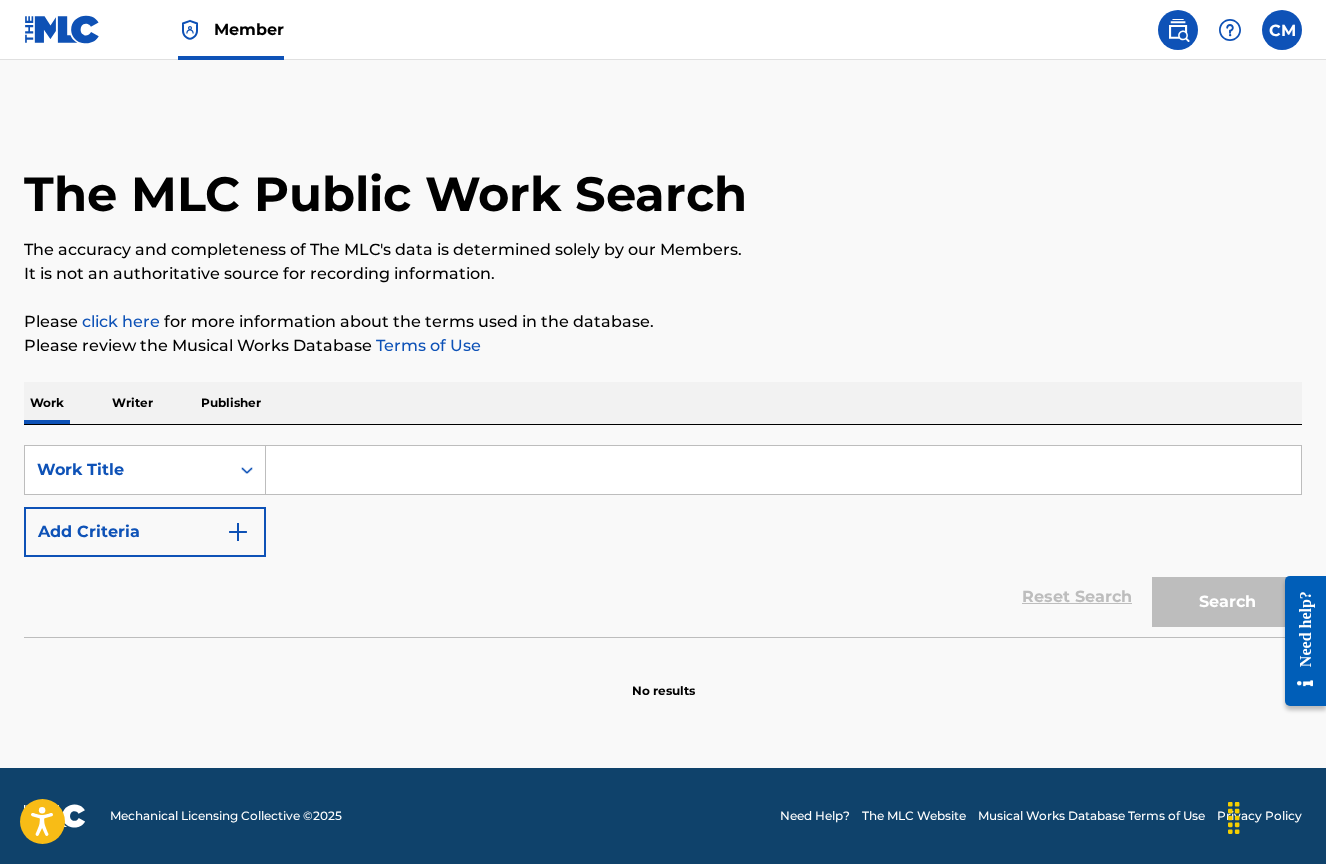 click at bounding box center [62, 29] 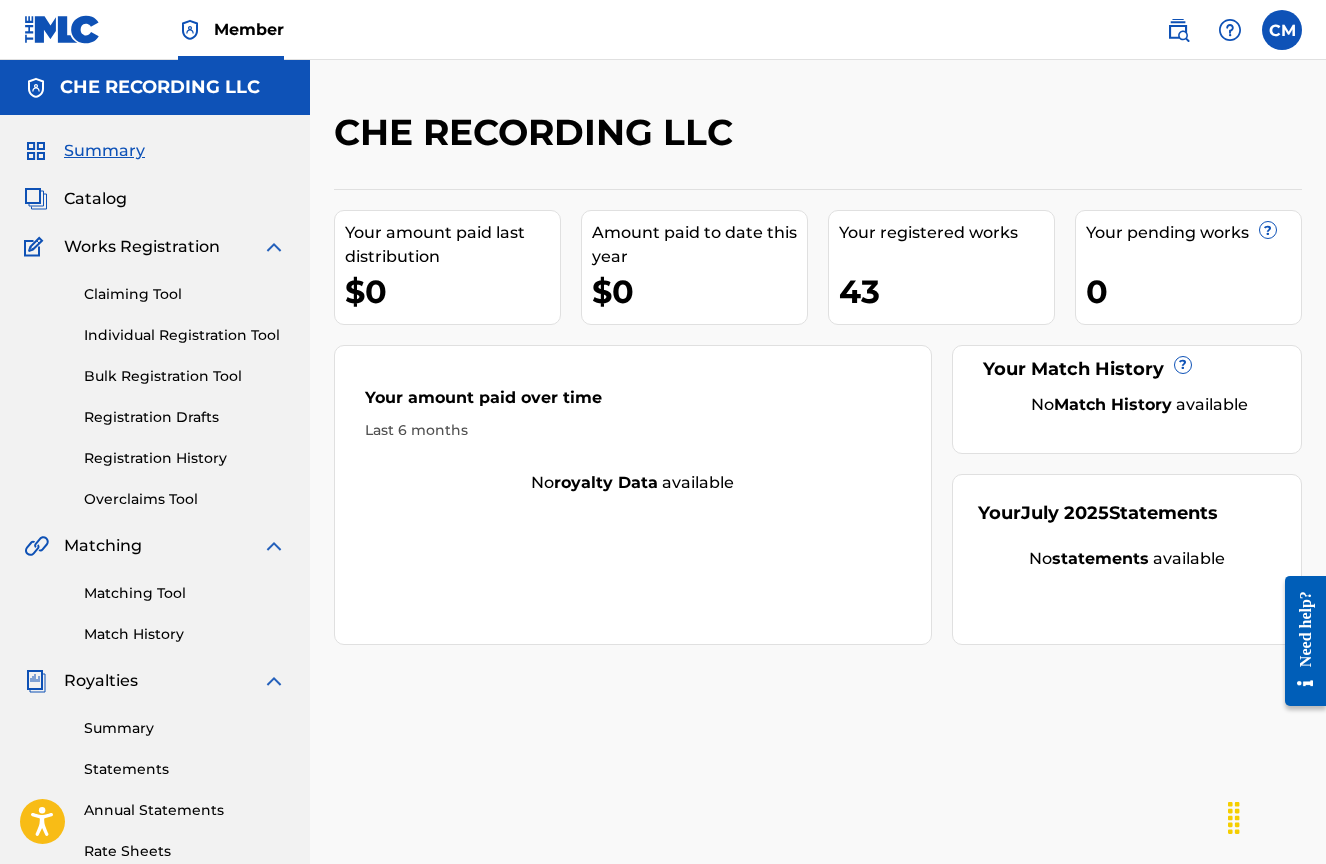 click on "Catalog" at bounding box center [95, 199] 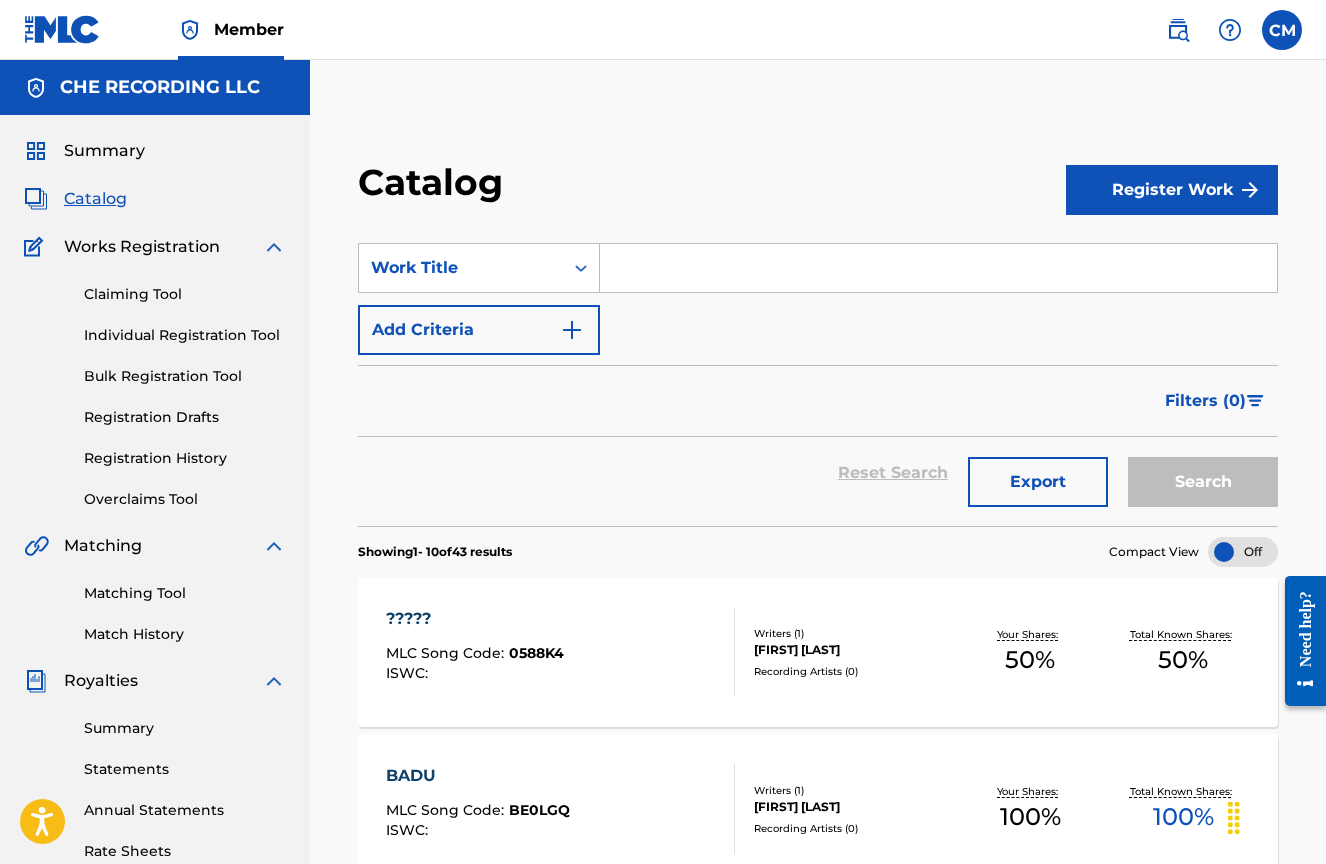 click on "Summary" at bounding box center (104, 151) 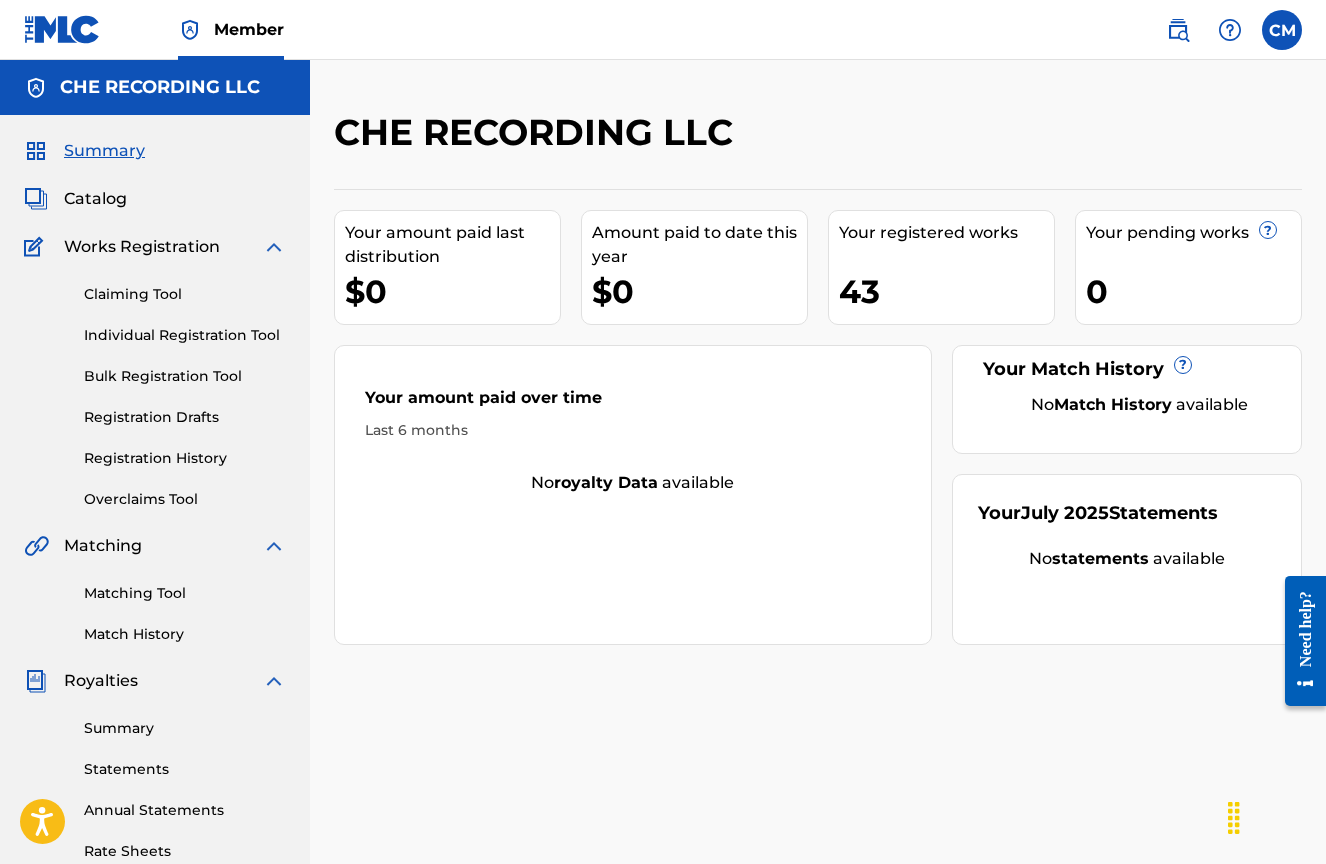 scroll, scrollTop: 0, scrollLeft: 0, axis: both 